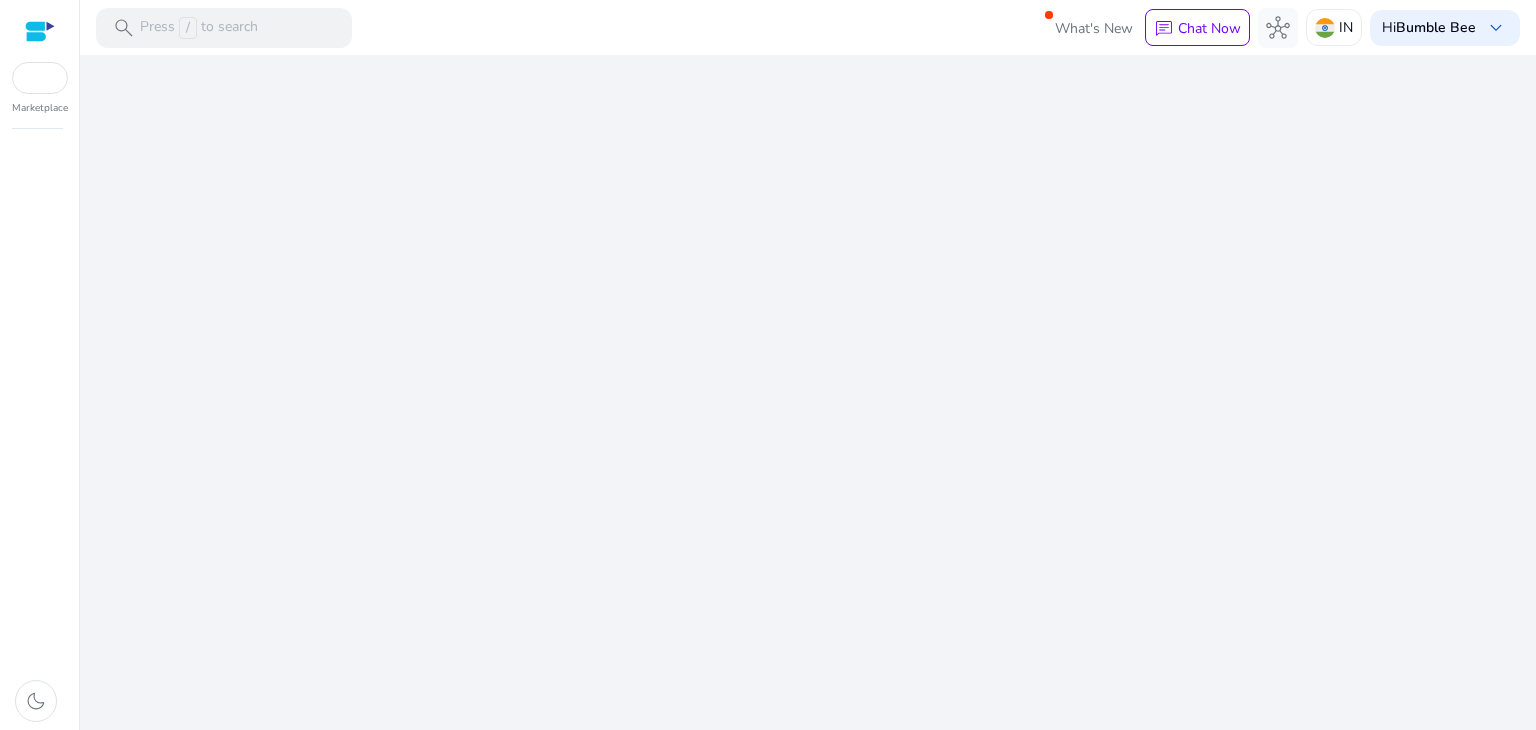 scroll, scrollTop: 0, scrollLeft: 0, axis: both 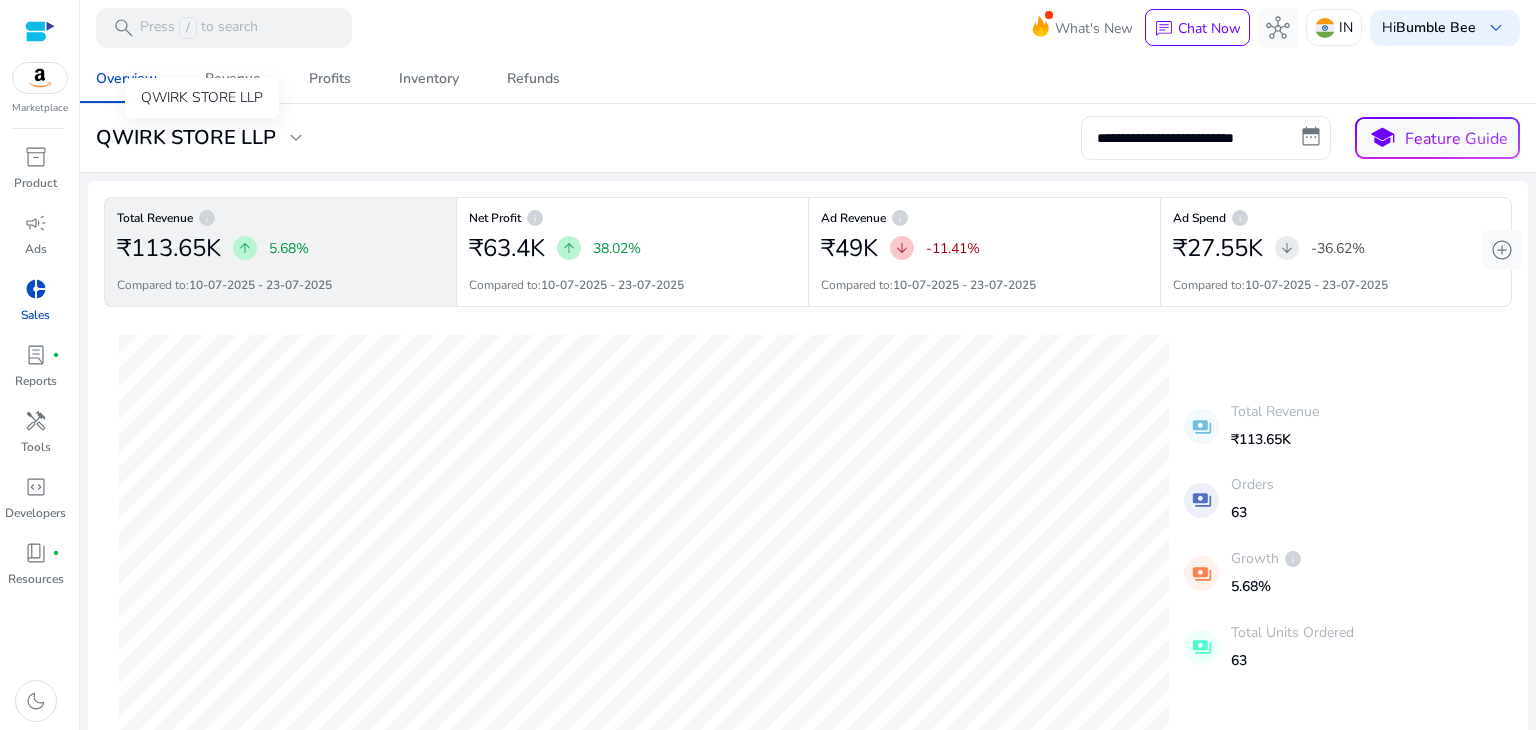 click on "expand_more" 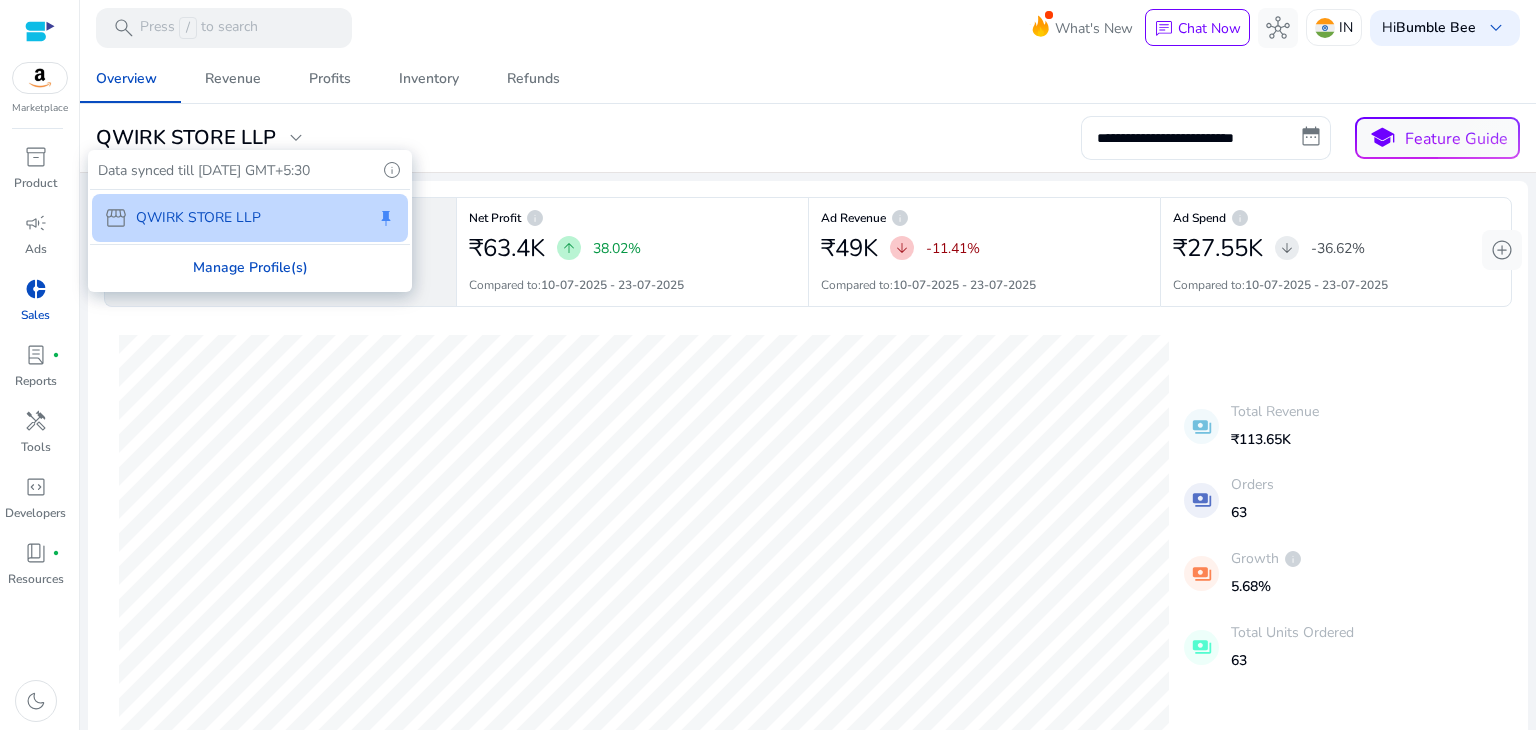 click on "Manage Profile(s)" at bounding box center [250, 267] 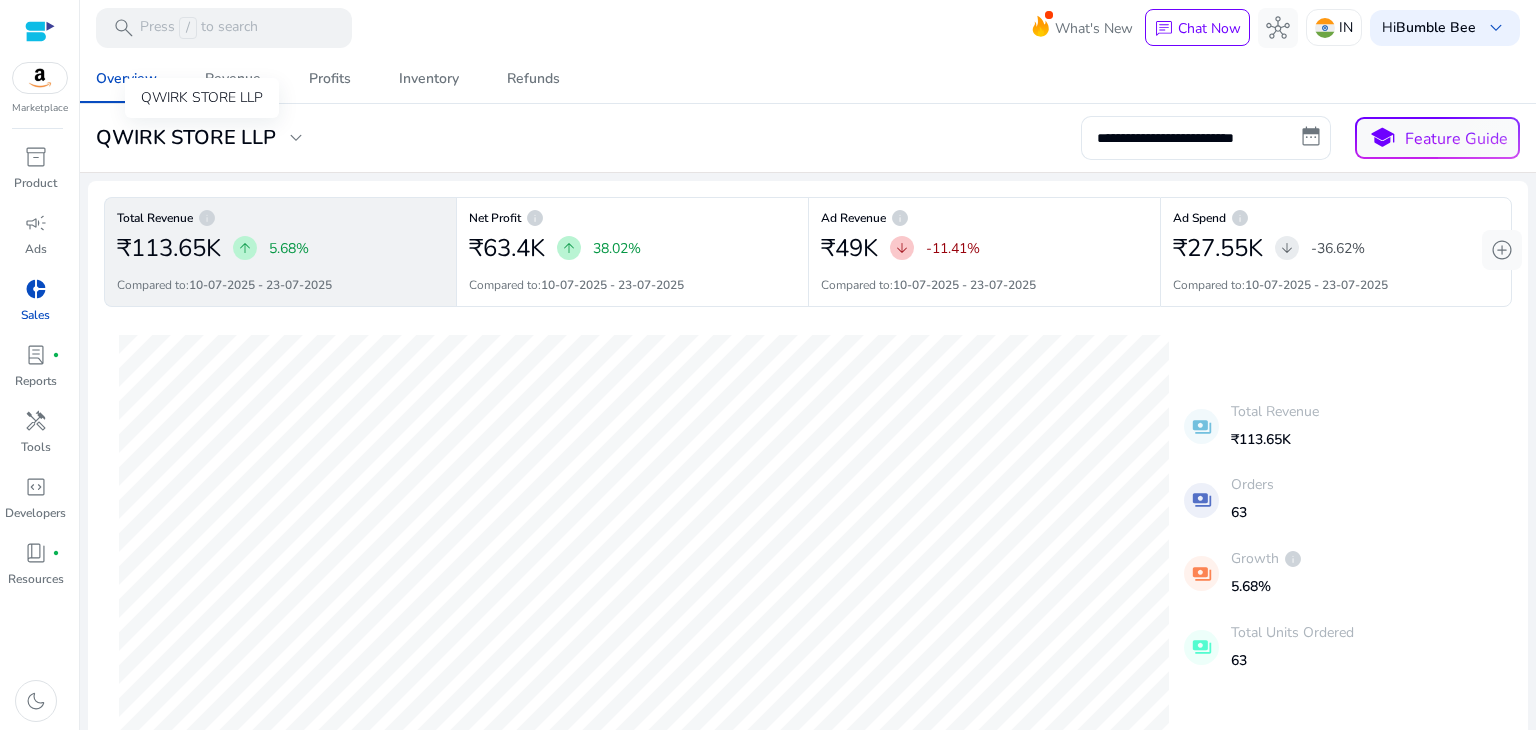 click on "expand_more" 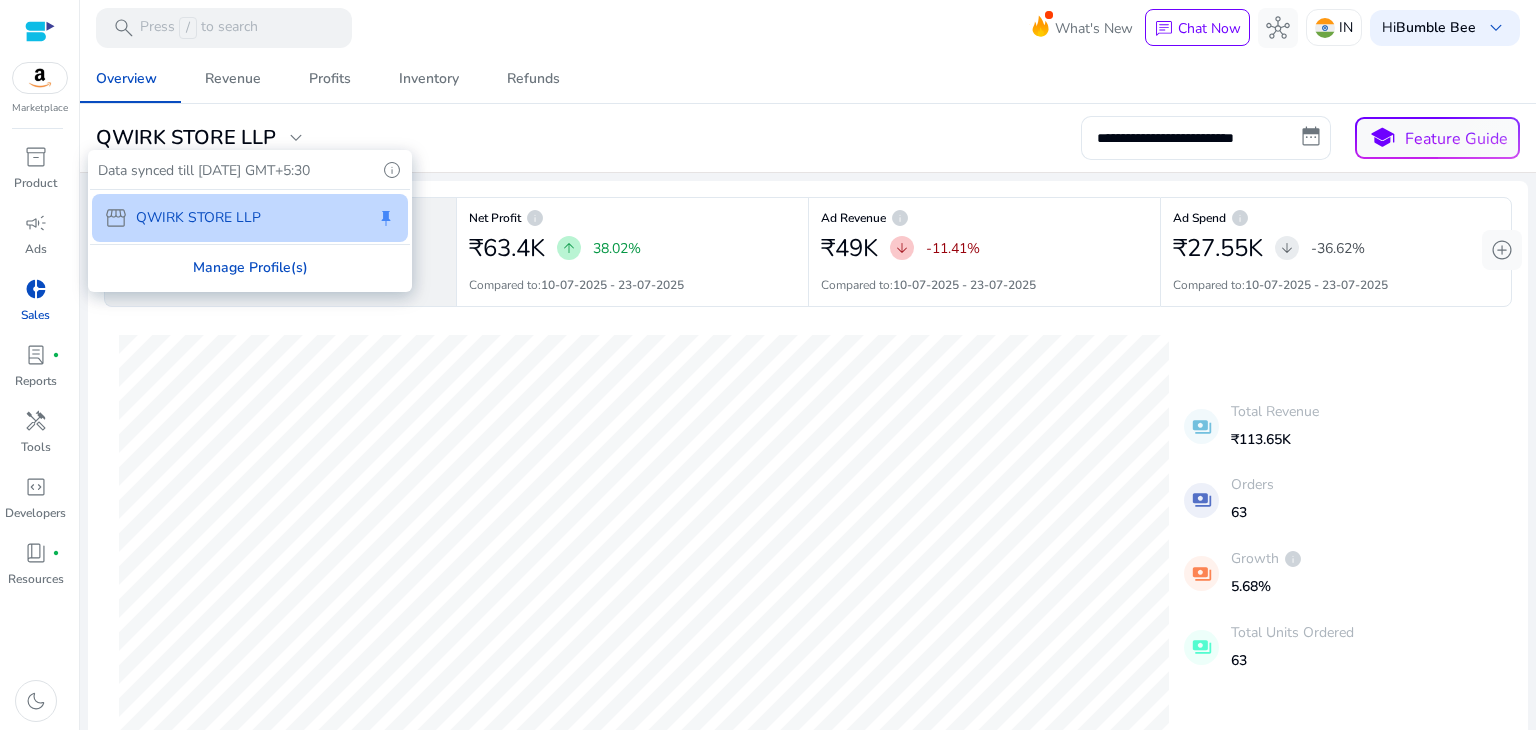 click on "Manage Profile(s)" at bounding box center (250, 267) 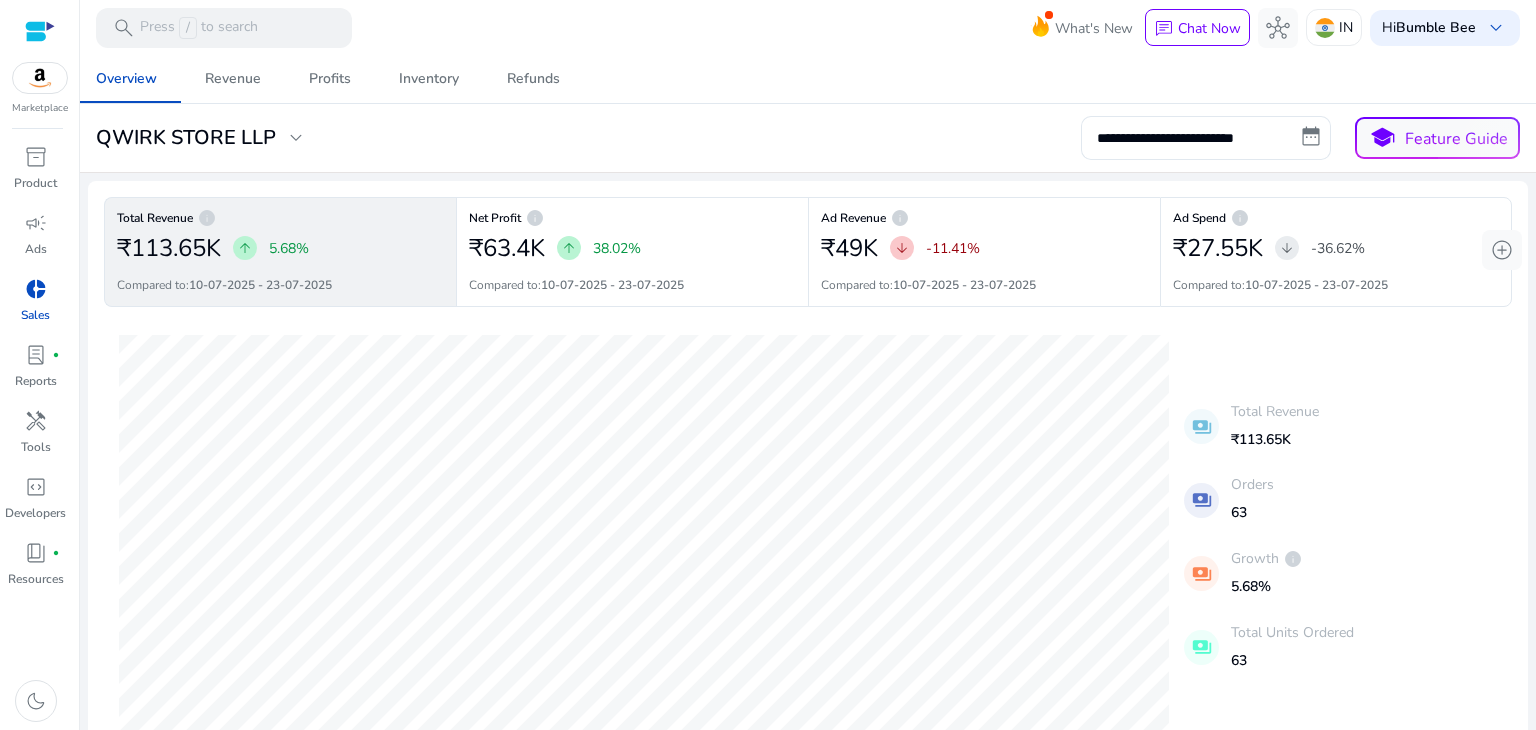 scroll, scrollTop: 0, scrollLeft: 0, axis: both 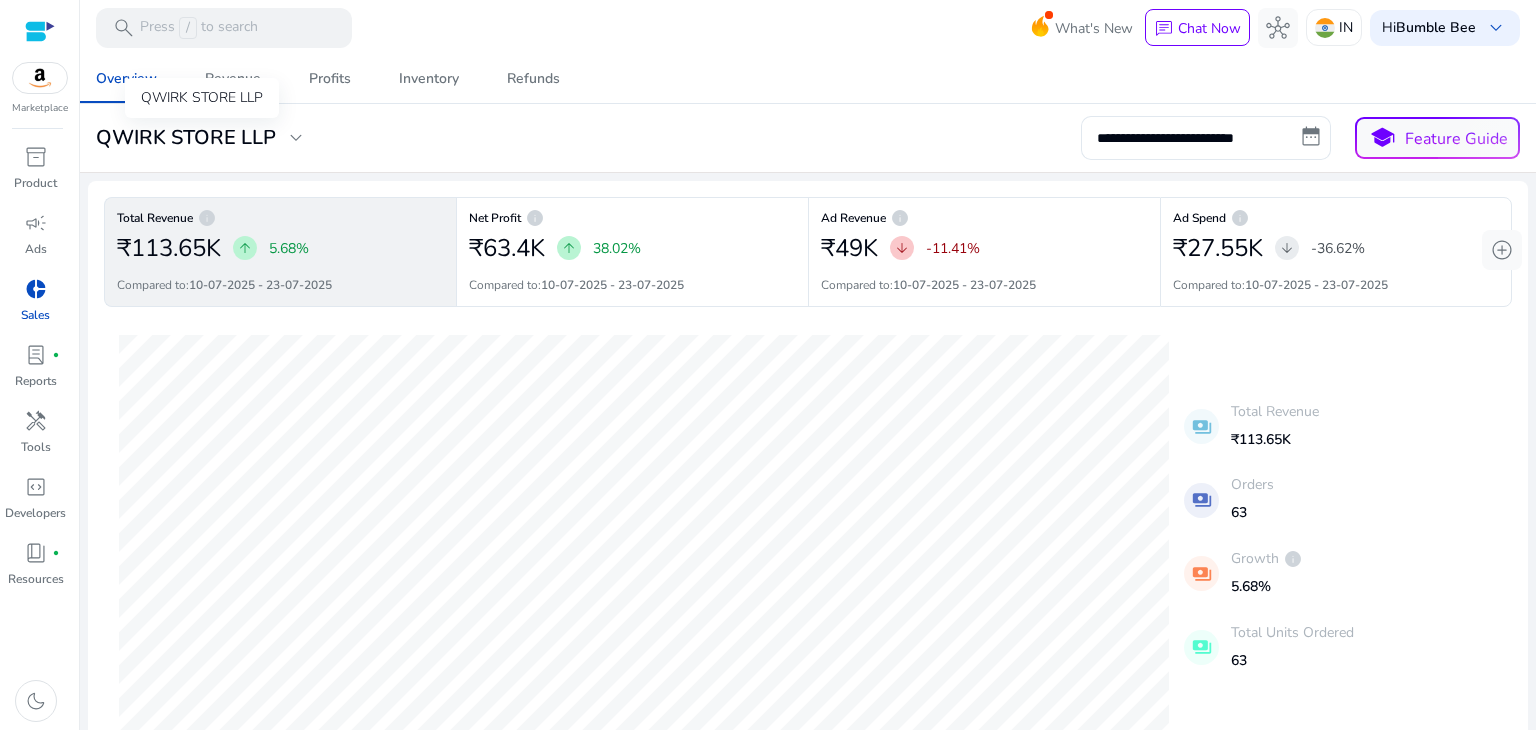 click on "[BRAND] expand_more" 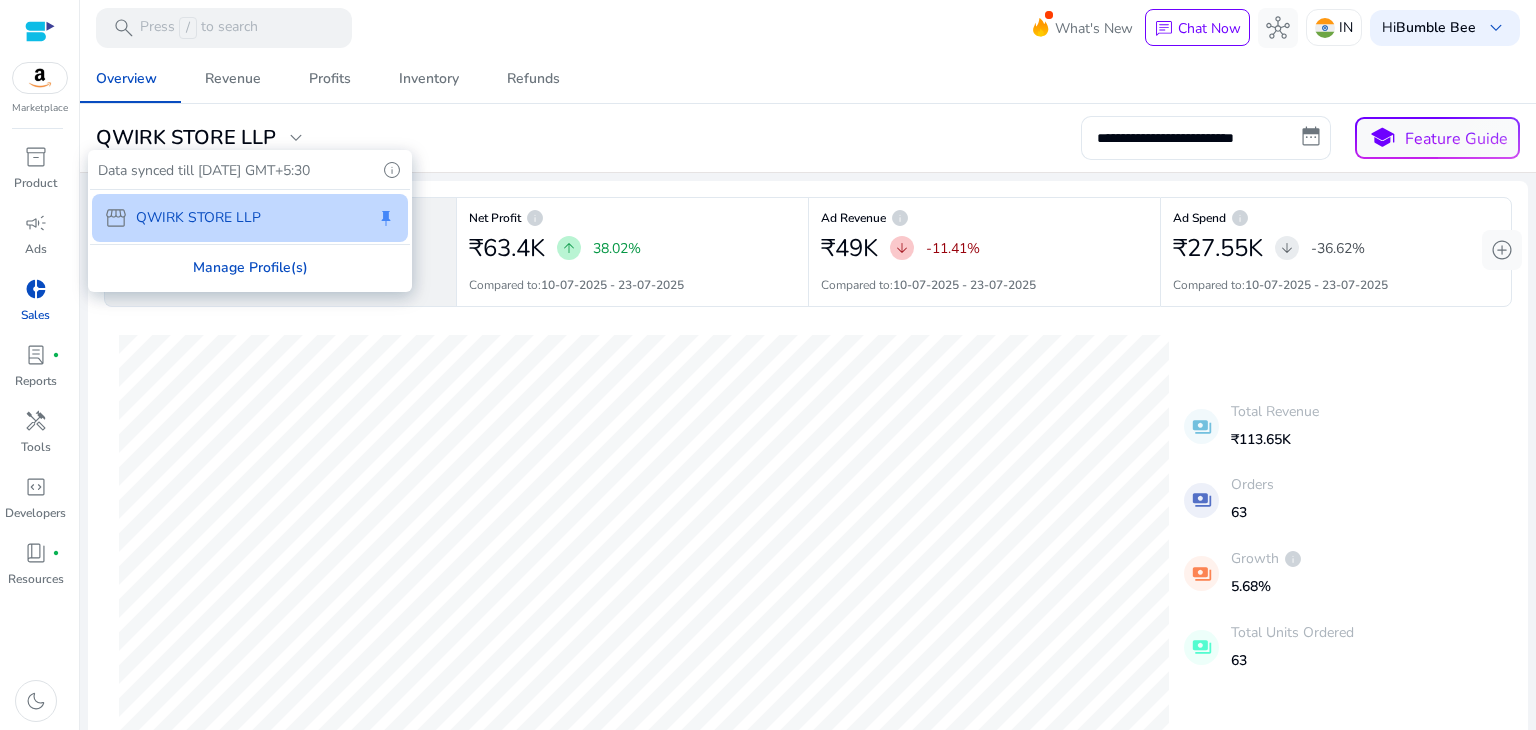click on "Manage Profile(s)" at bounding box center (250, 267) 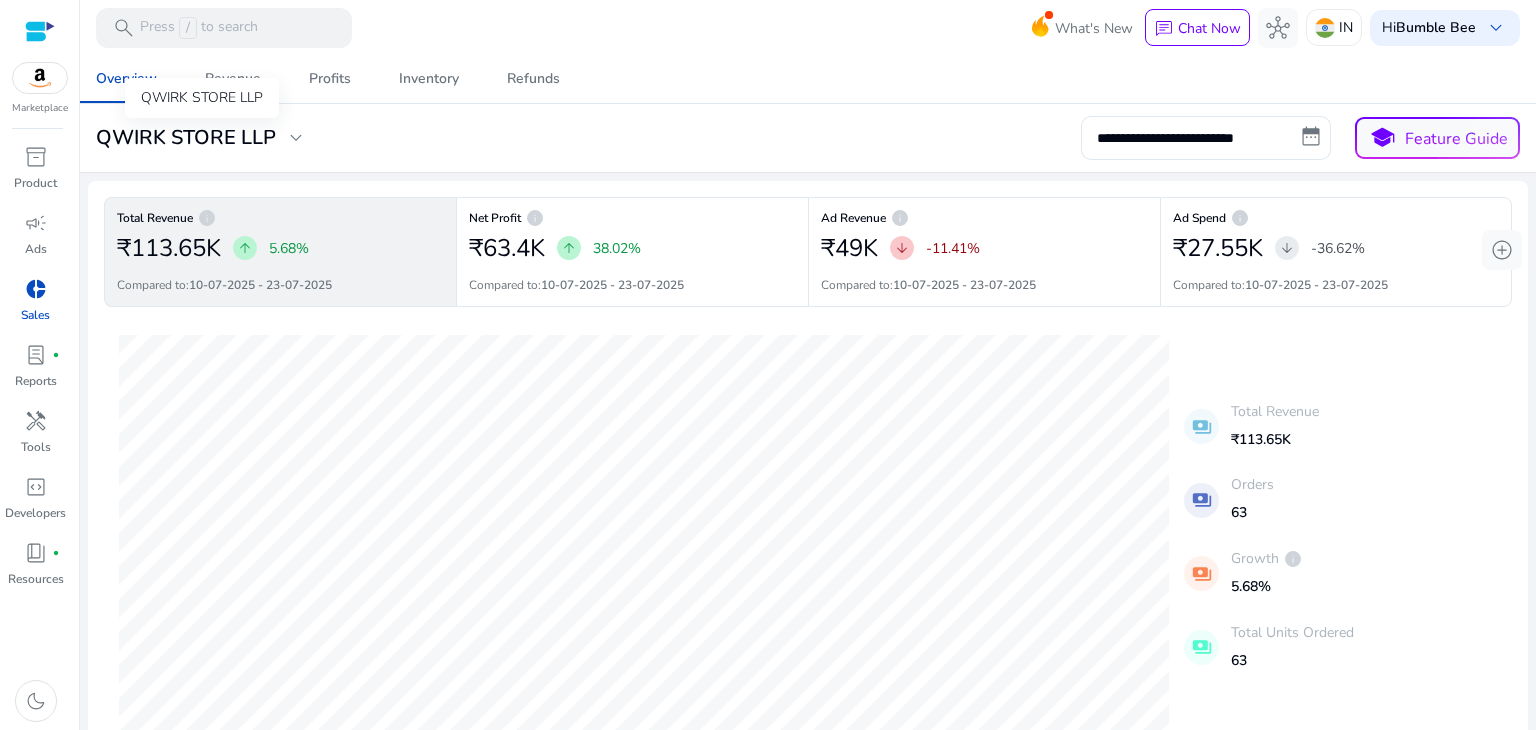 click on "QWIRK STORE LLP" 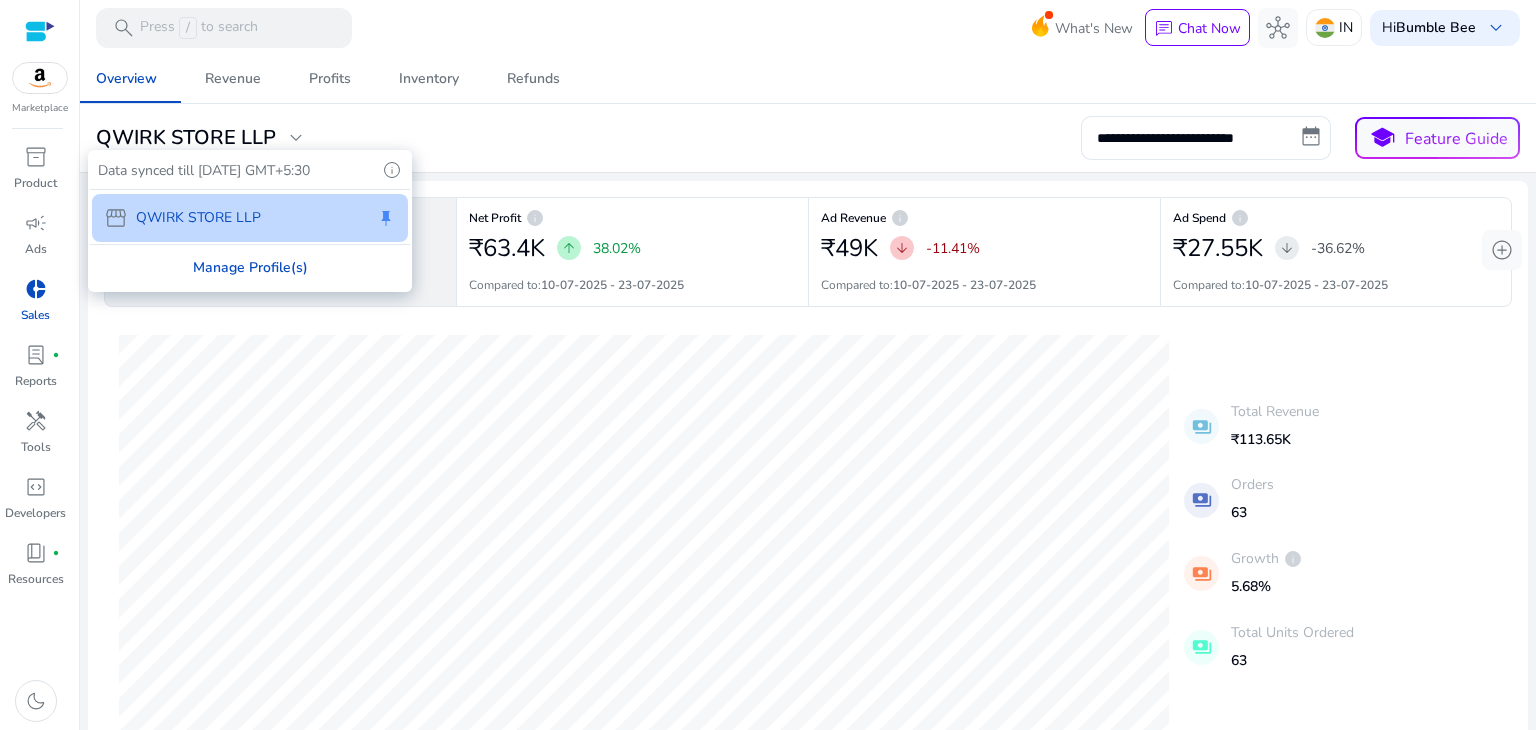 click on "Manage Profile(s)" at bounding box center [250, 267] 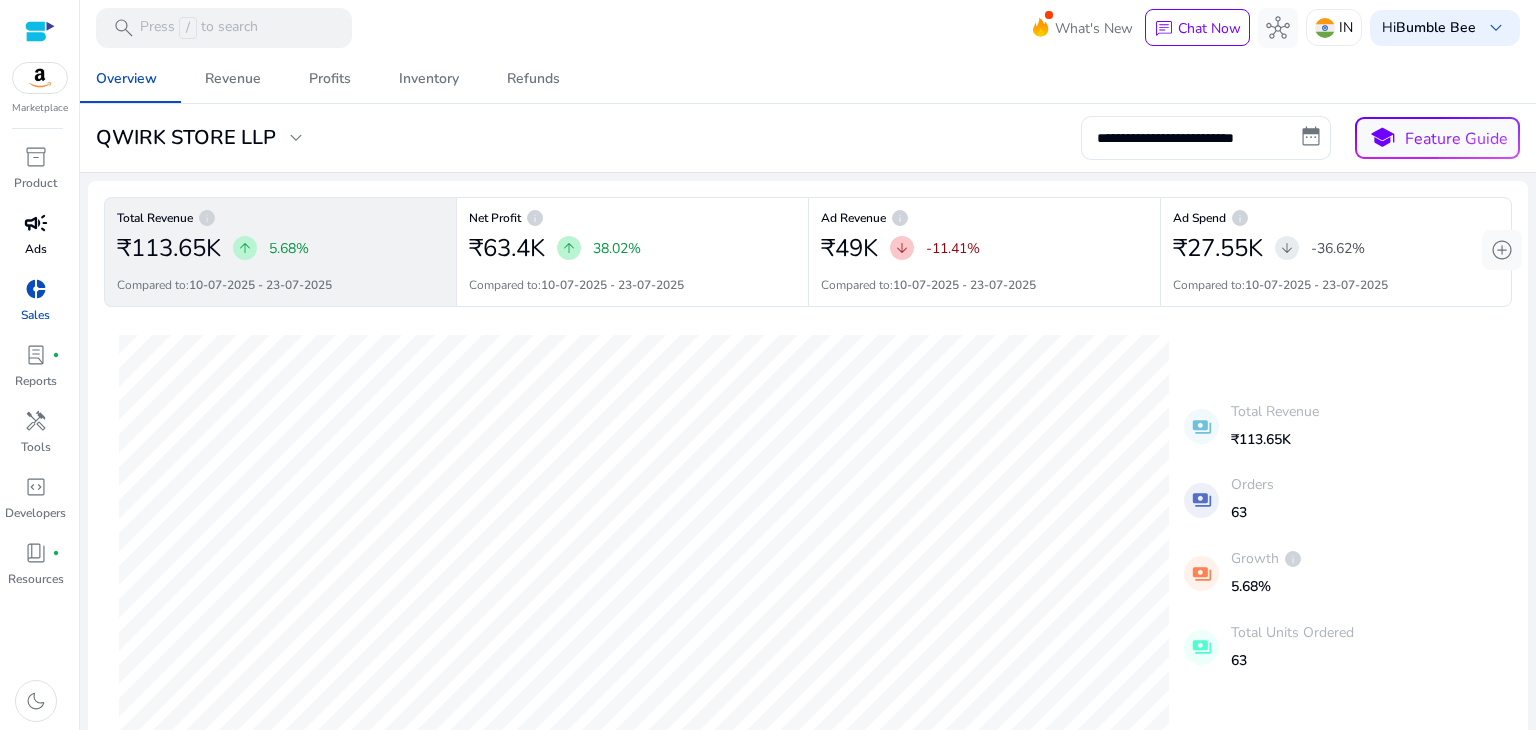 click on "campaign" at bounding box center (36, 223) 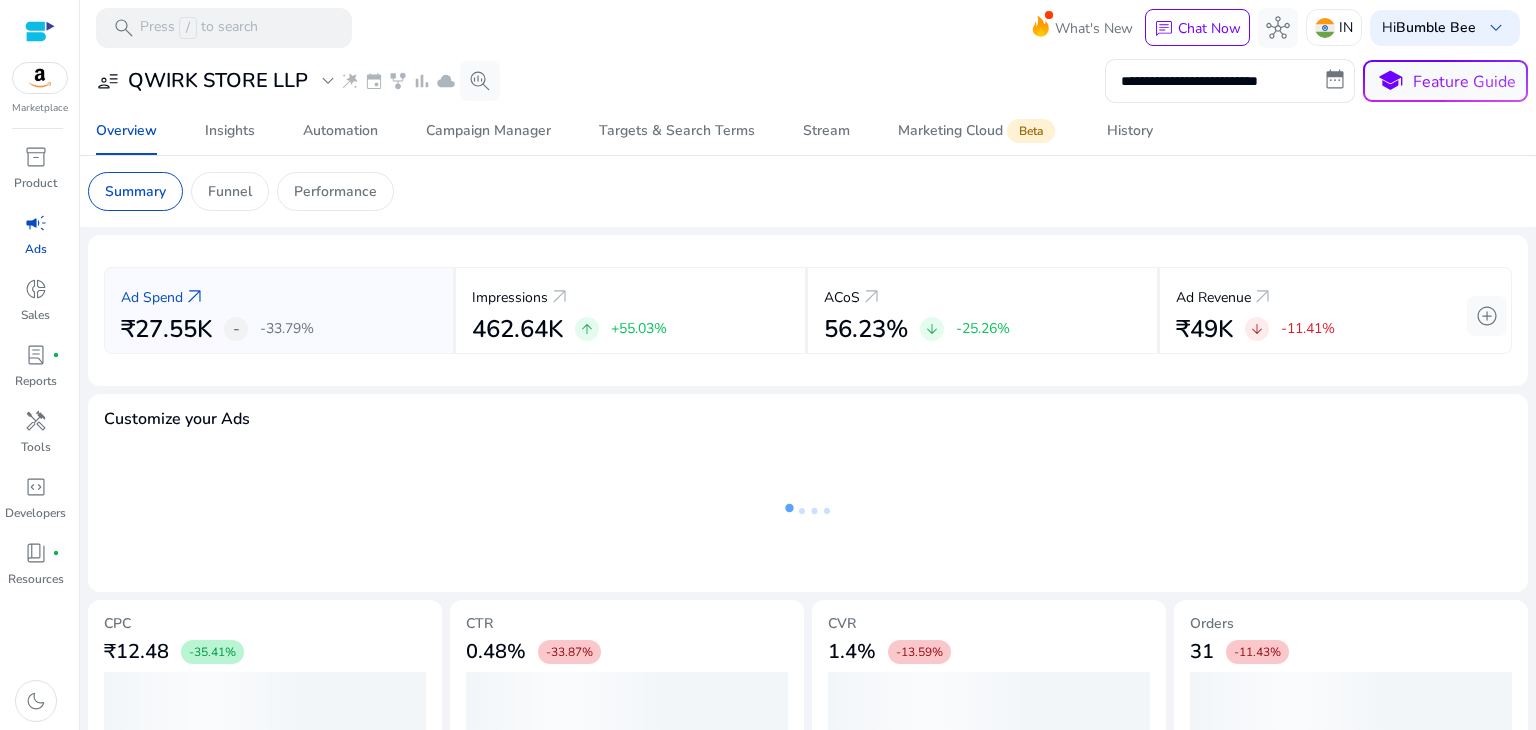 click on "QWIRK STORE LLP" 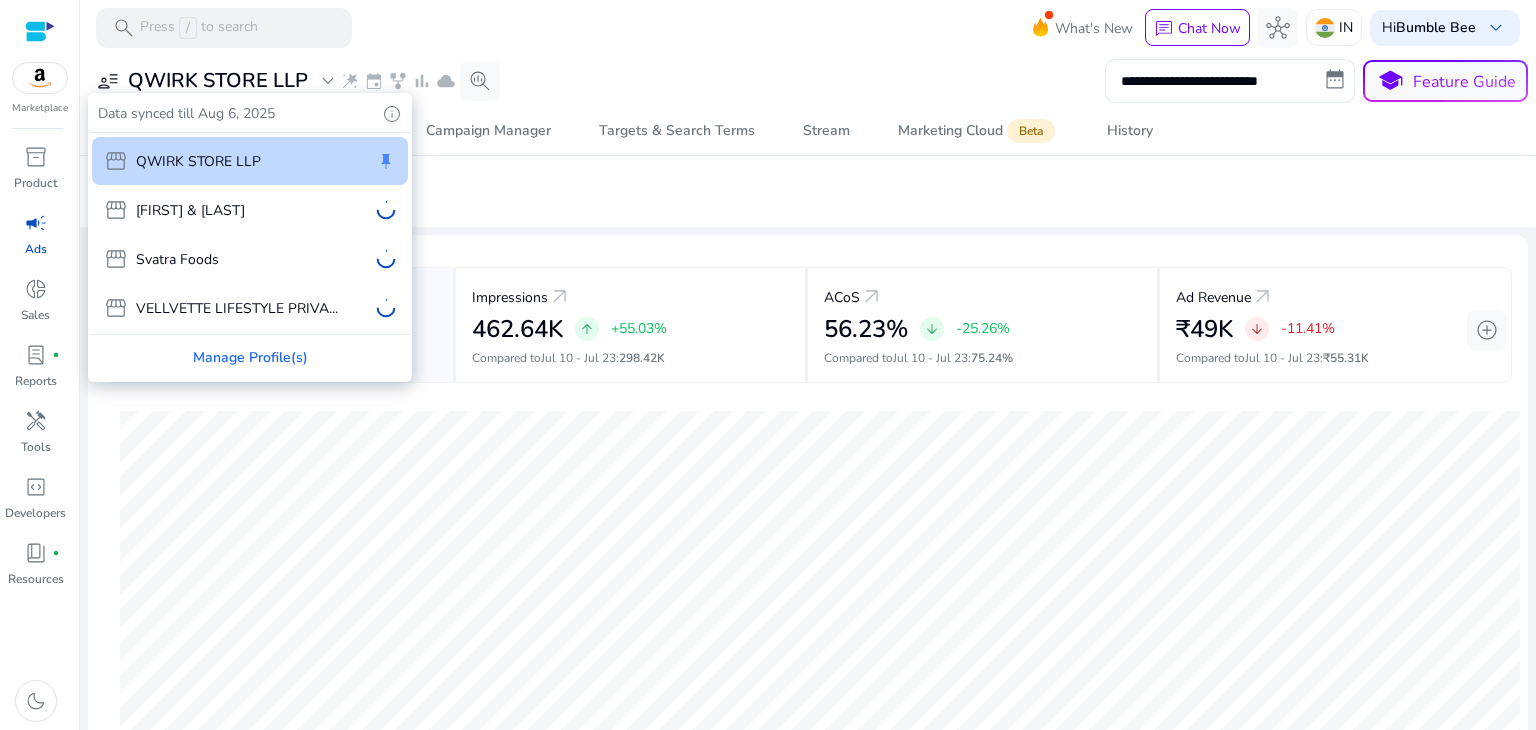click on "storefront [BRAND] keep storefront [FIRST] & [LAST] storefront [BRAND] storefront [BRAND]" at bounding box center (250, 233) 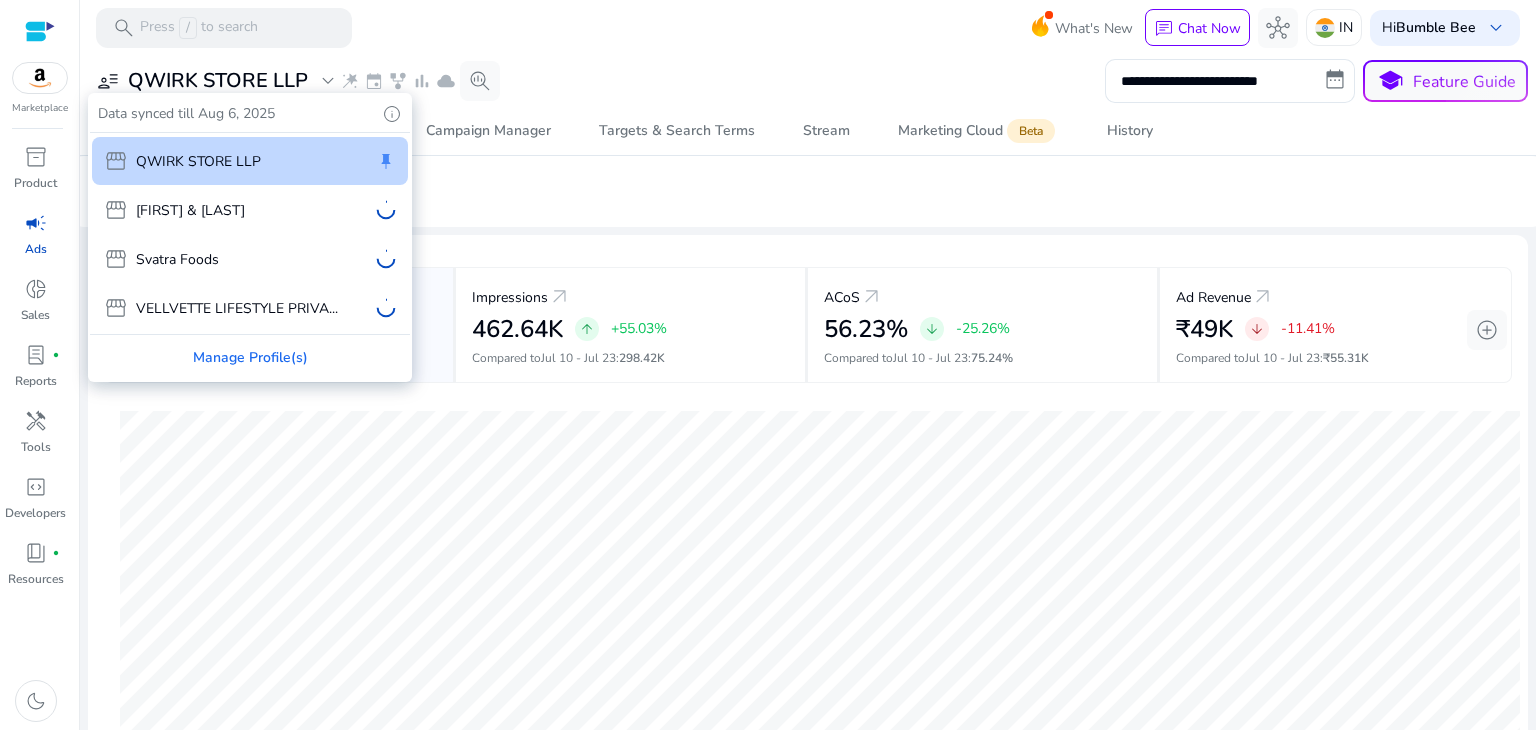 click on "storefront [BRAND] keep storefront [FIRST] & [LAST] storefront [BRAND] storefront [BRAND]" at bounding box center (250, 233) 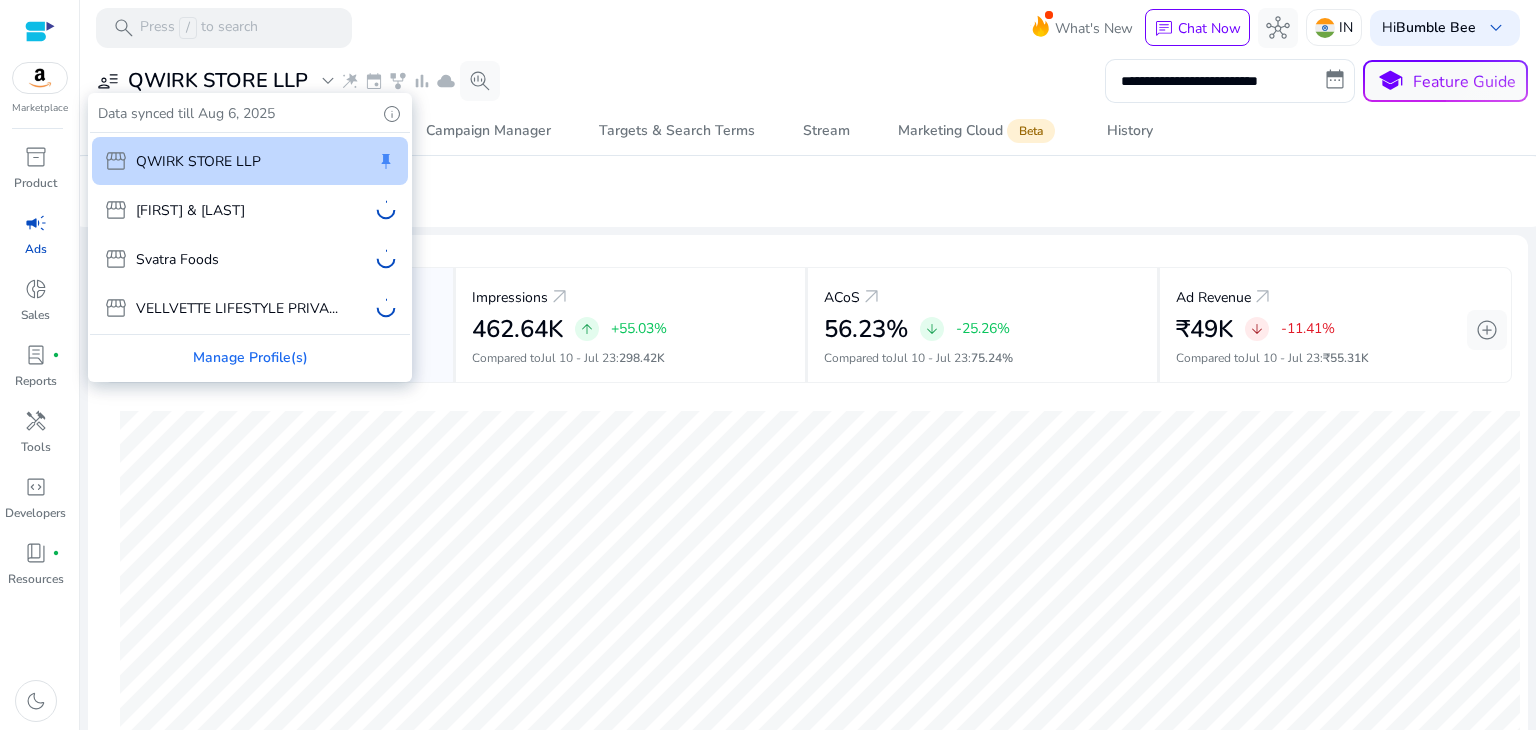 click at bounding box center [768, 365] 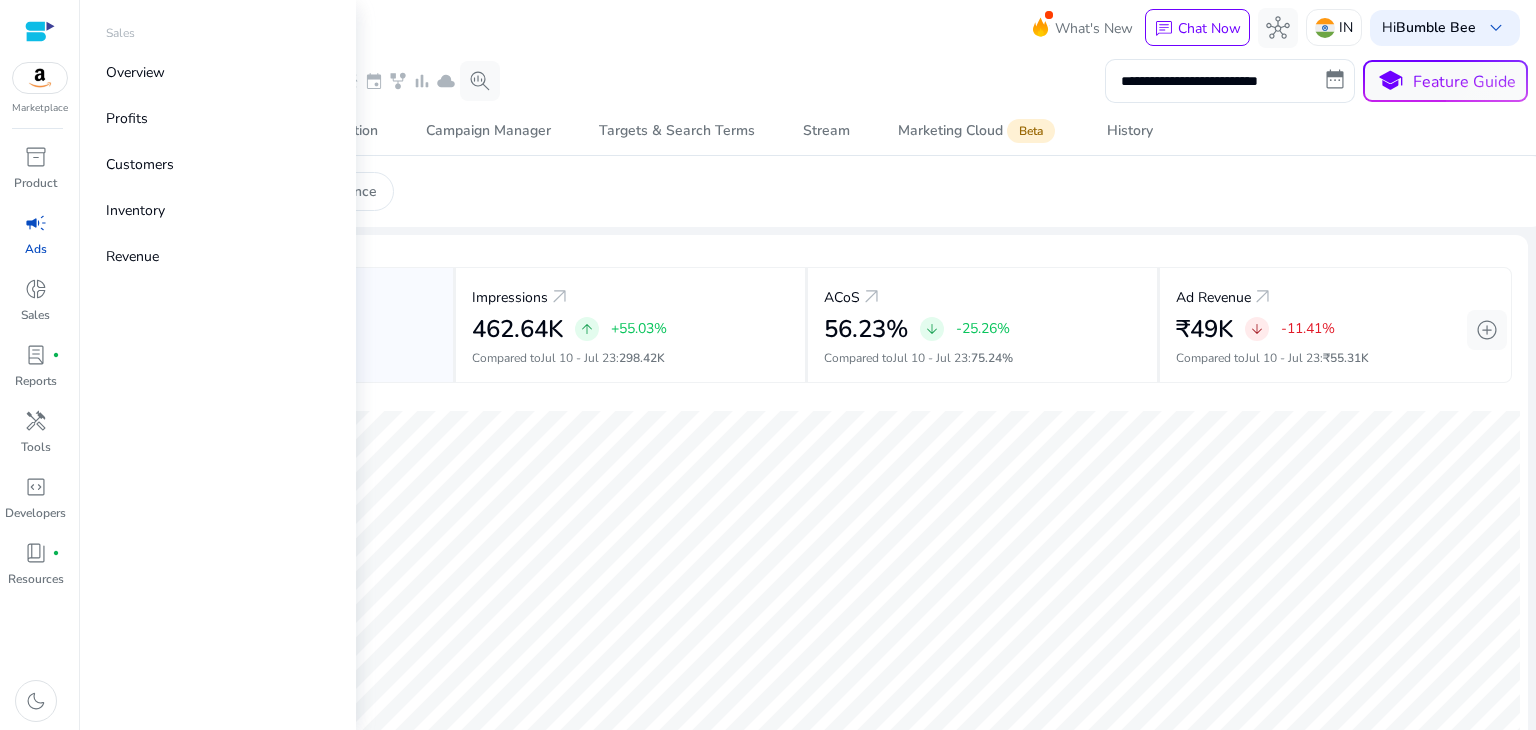 click on "donut_small" at bounding box center [36, 289] 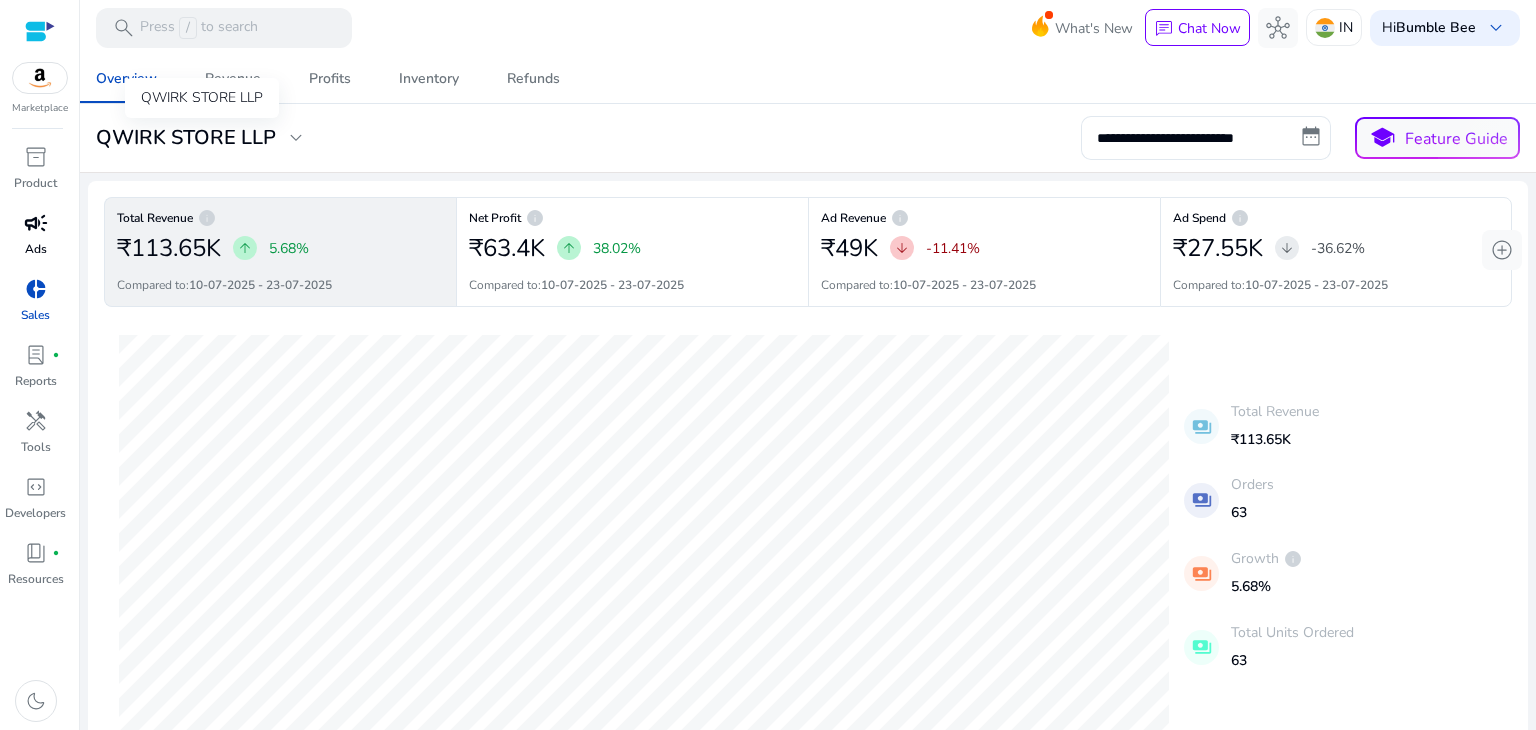 click on "expand_more" 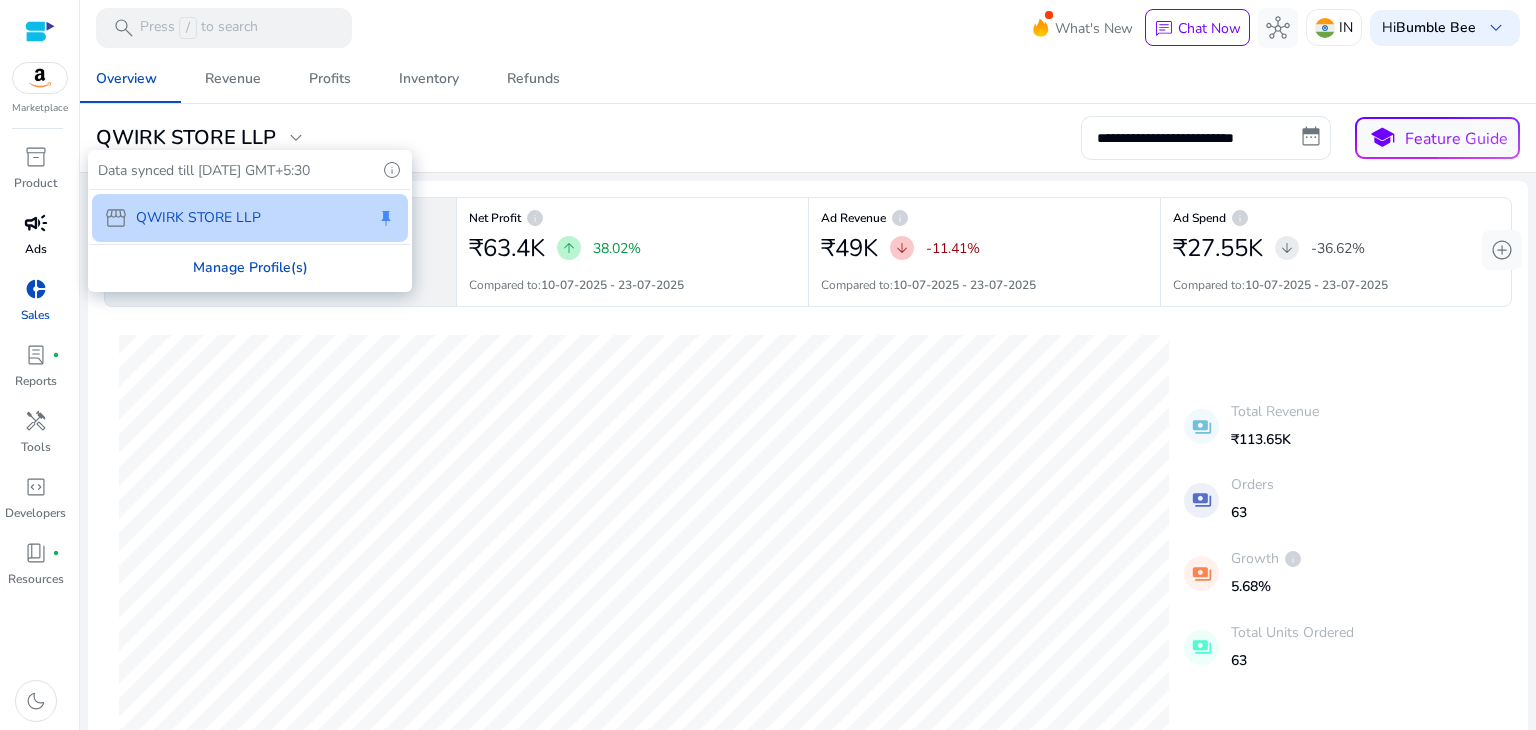 click on "Manage Profile(s)" at bounding box center [250, 267] 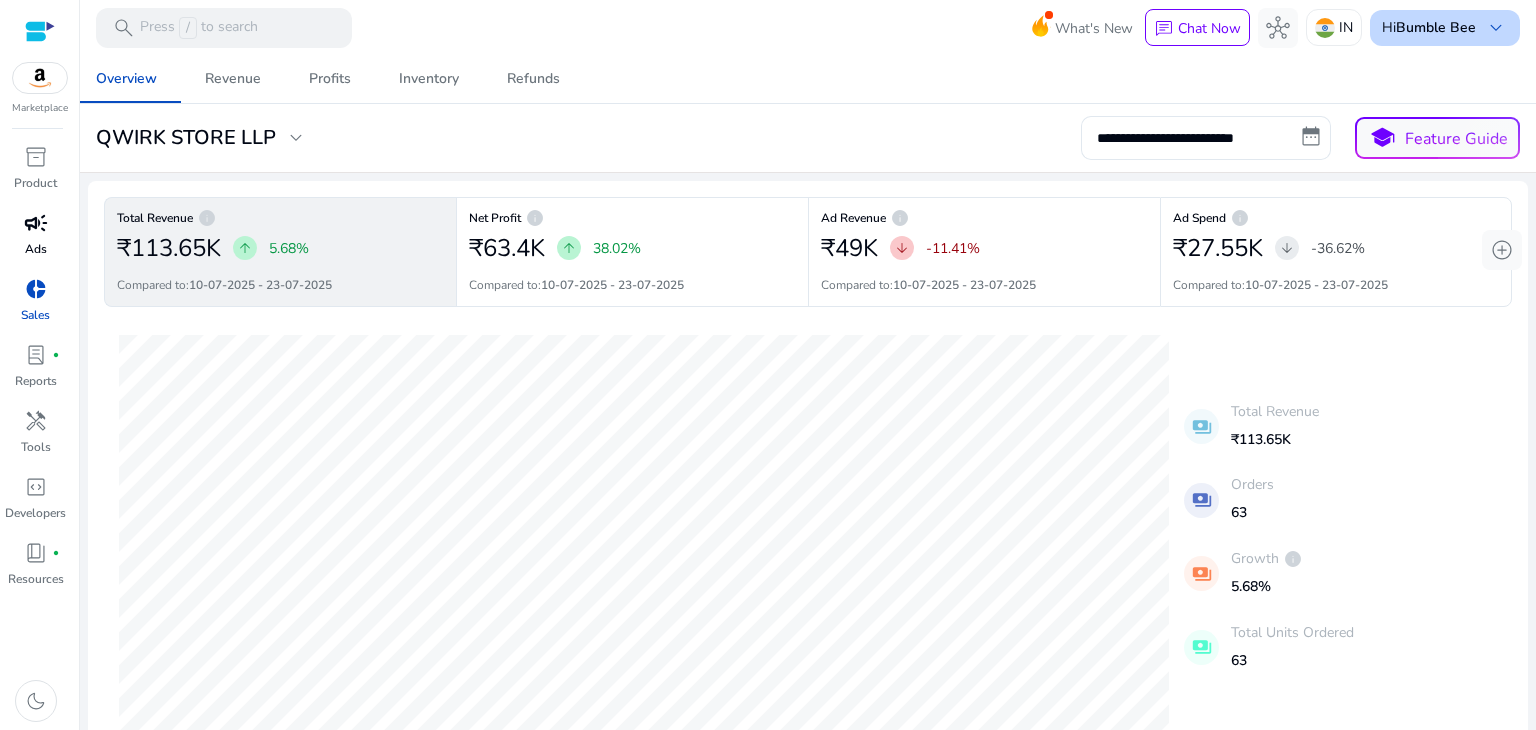 click on "keyboard_arrow_down" at bounding box center (1496, 28) 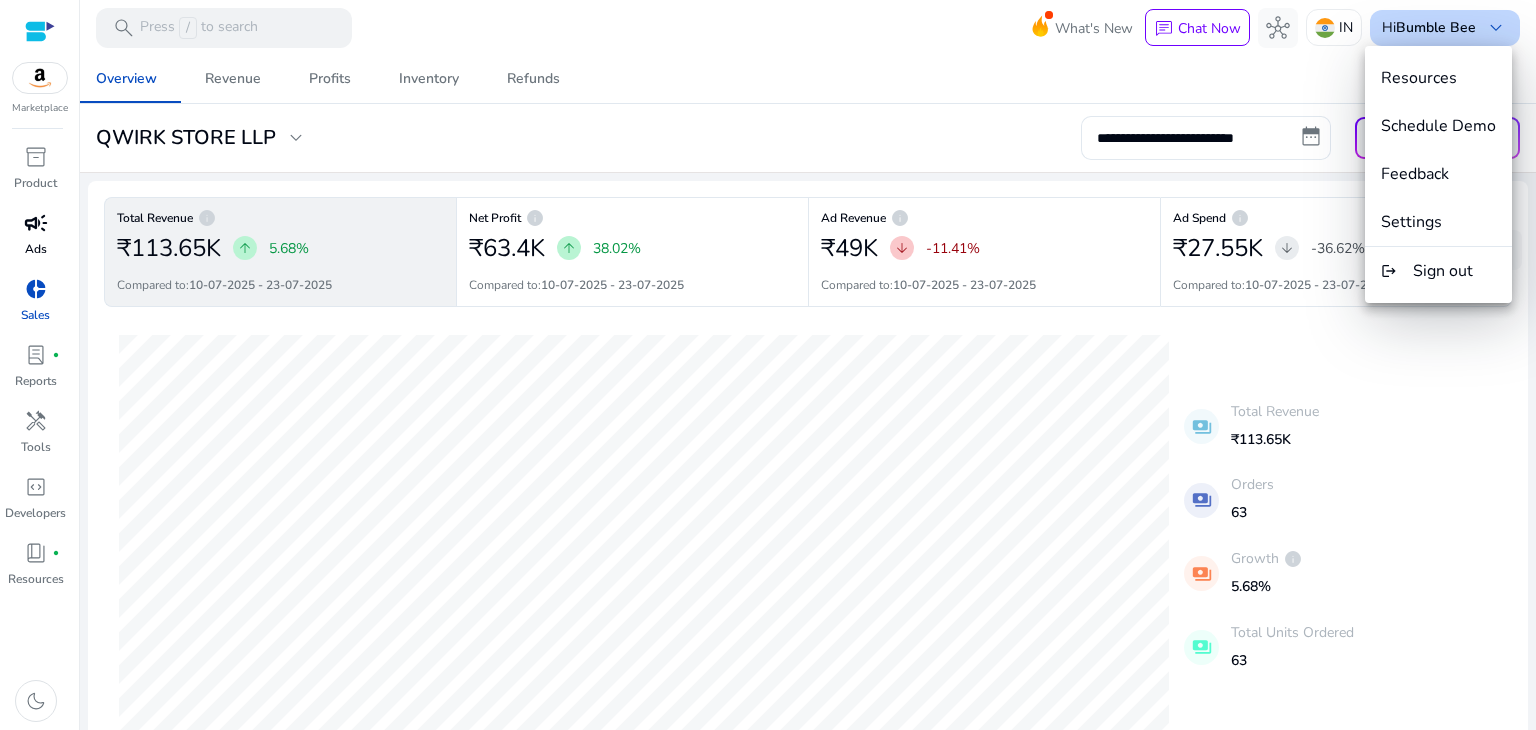 click at bounding box center [768, 365] 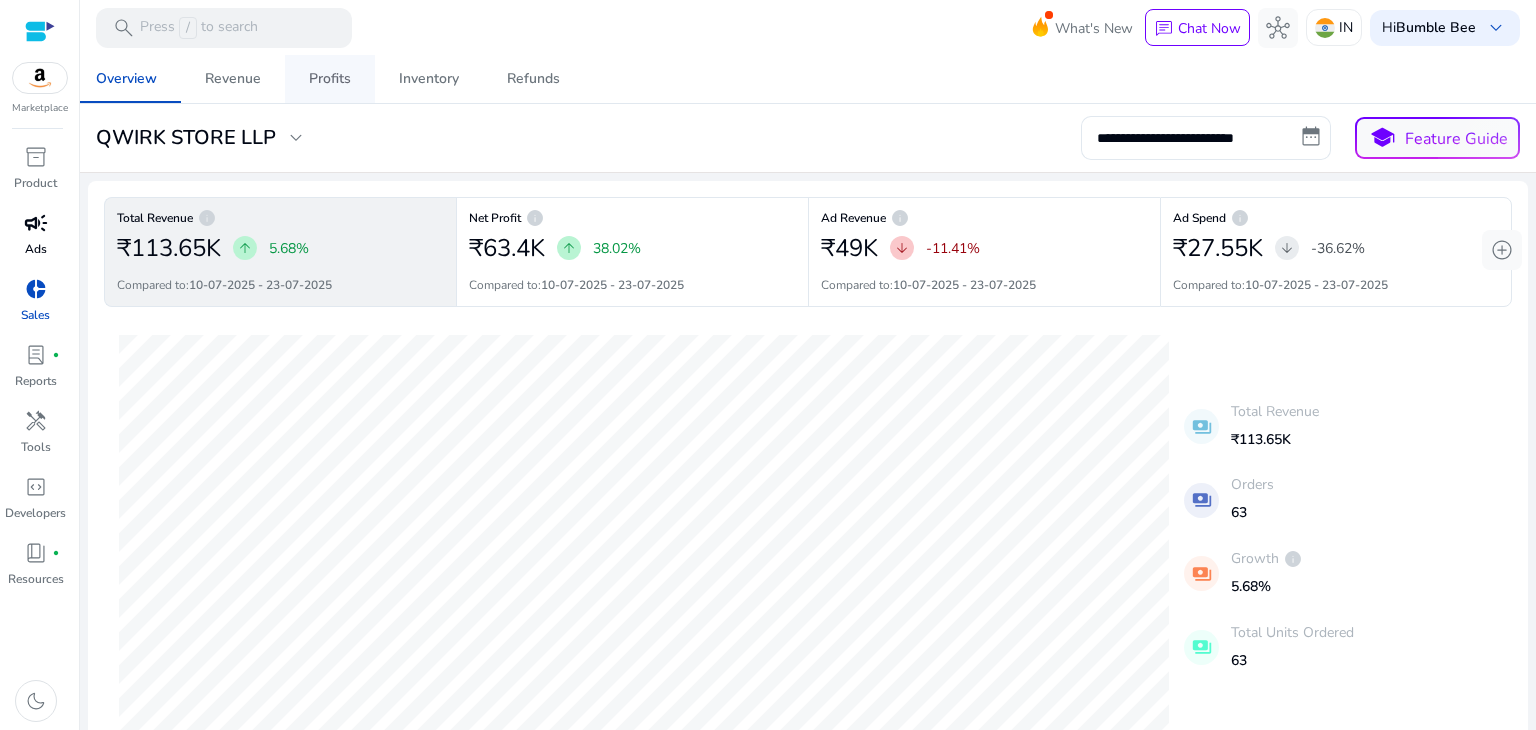 click on "Profits" at bounding box center [330, 79] 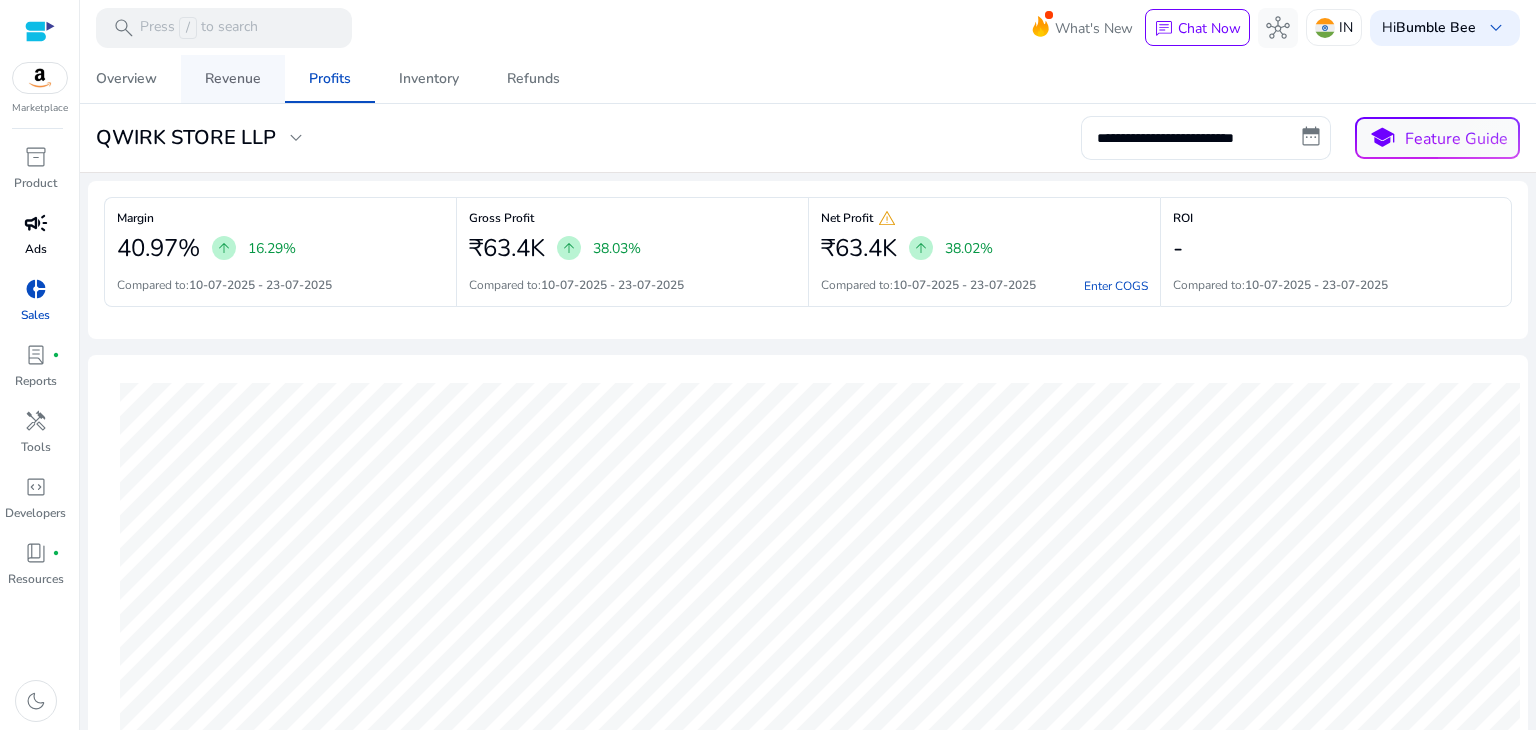 click on "Revenue" at bounding box center [233, 79] 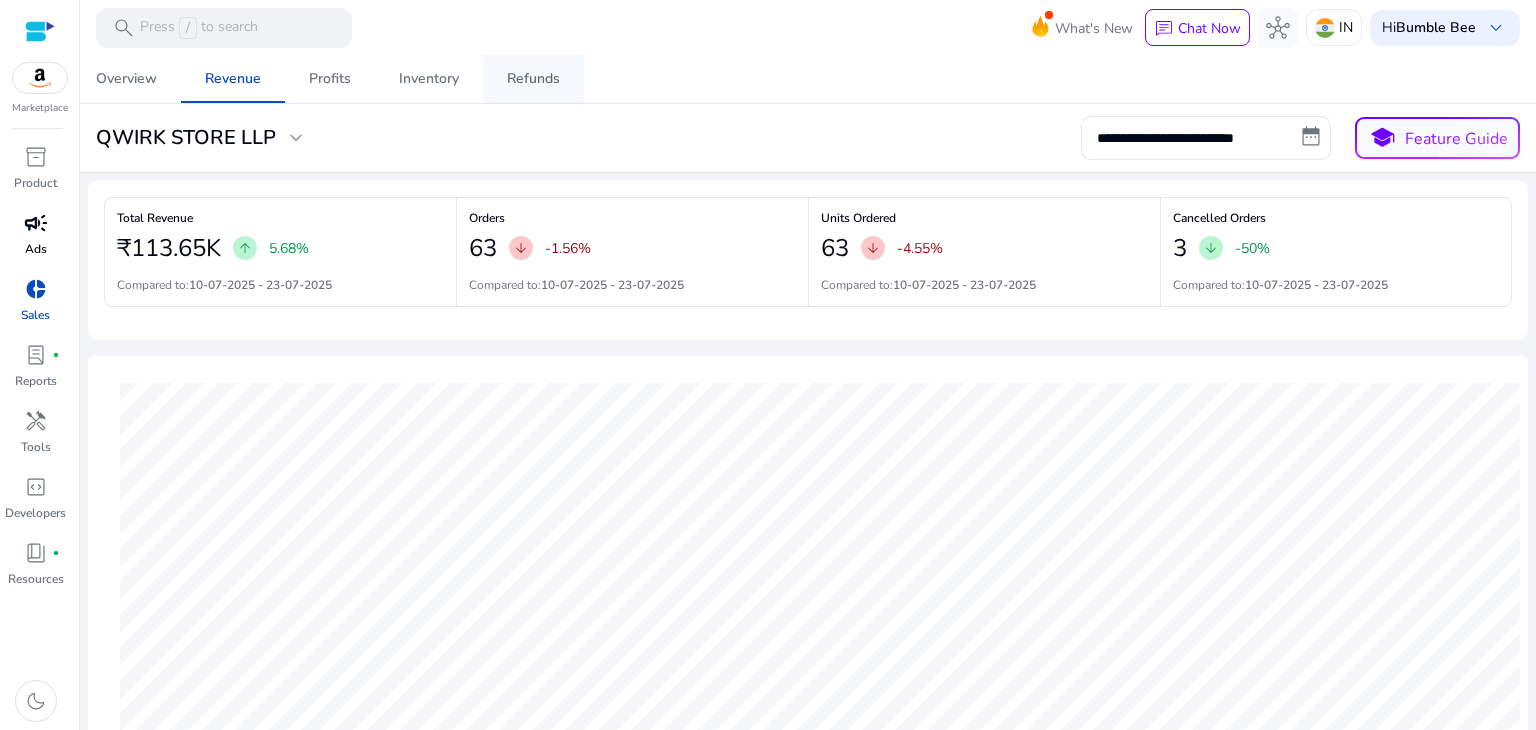 click on "Refunds" at bounding box center [533, 79] 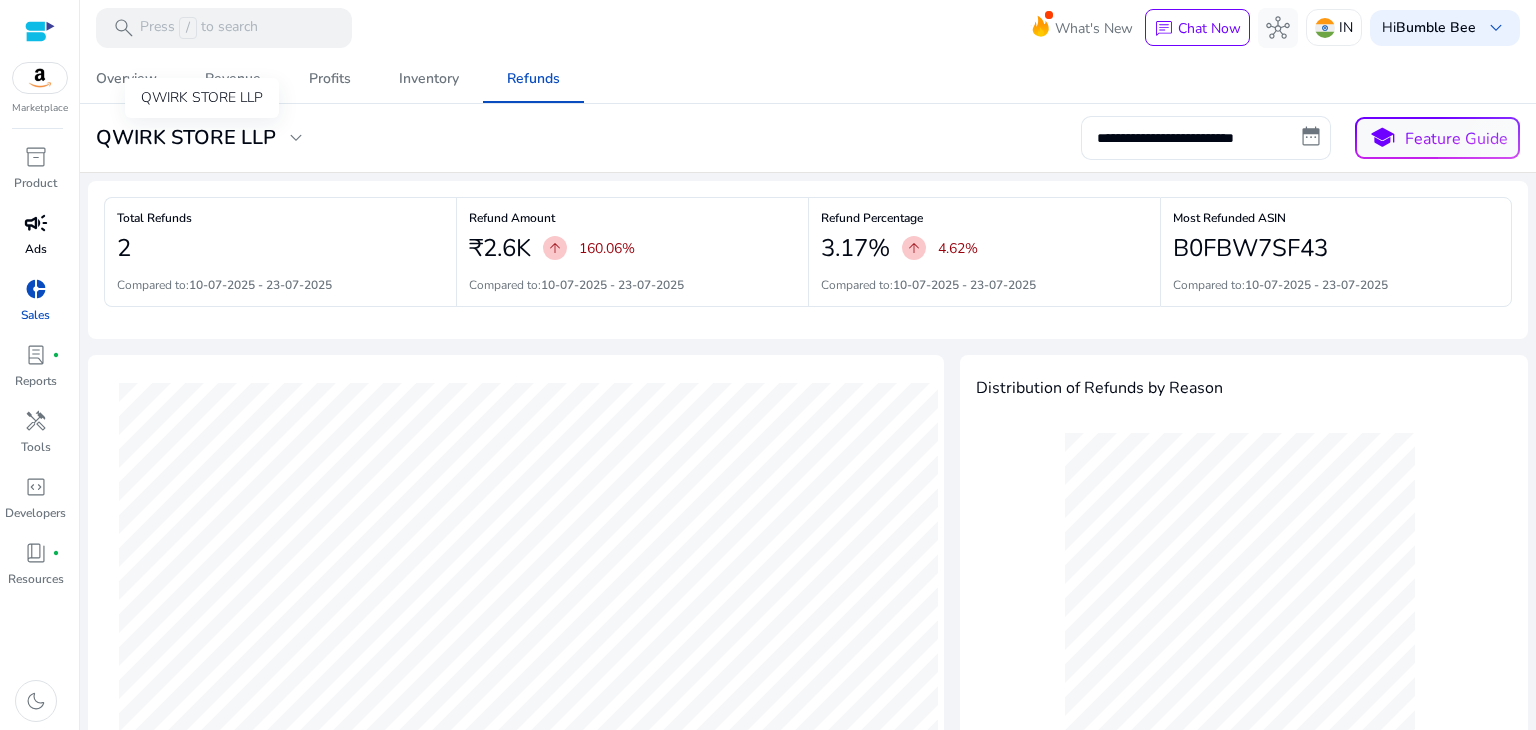 click on "QWIRK STORE LLP" 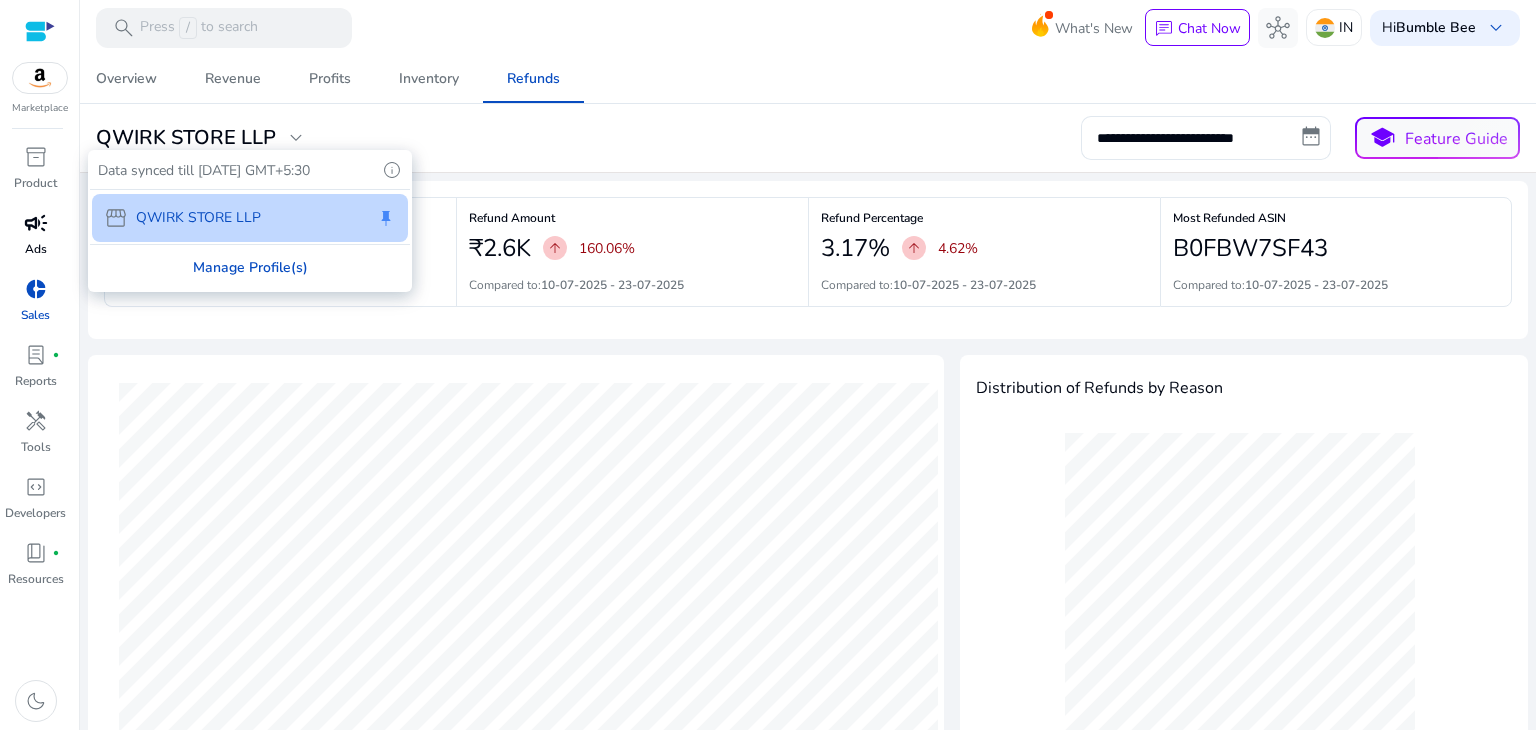 click on "Manage Profile(s)" at bounding box center [250, 267] 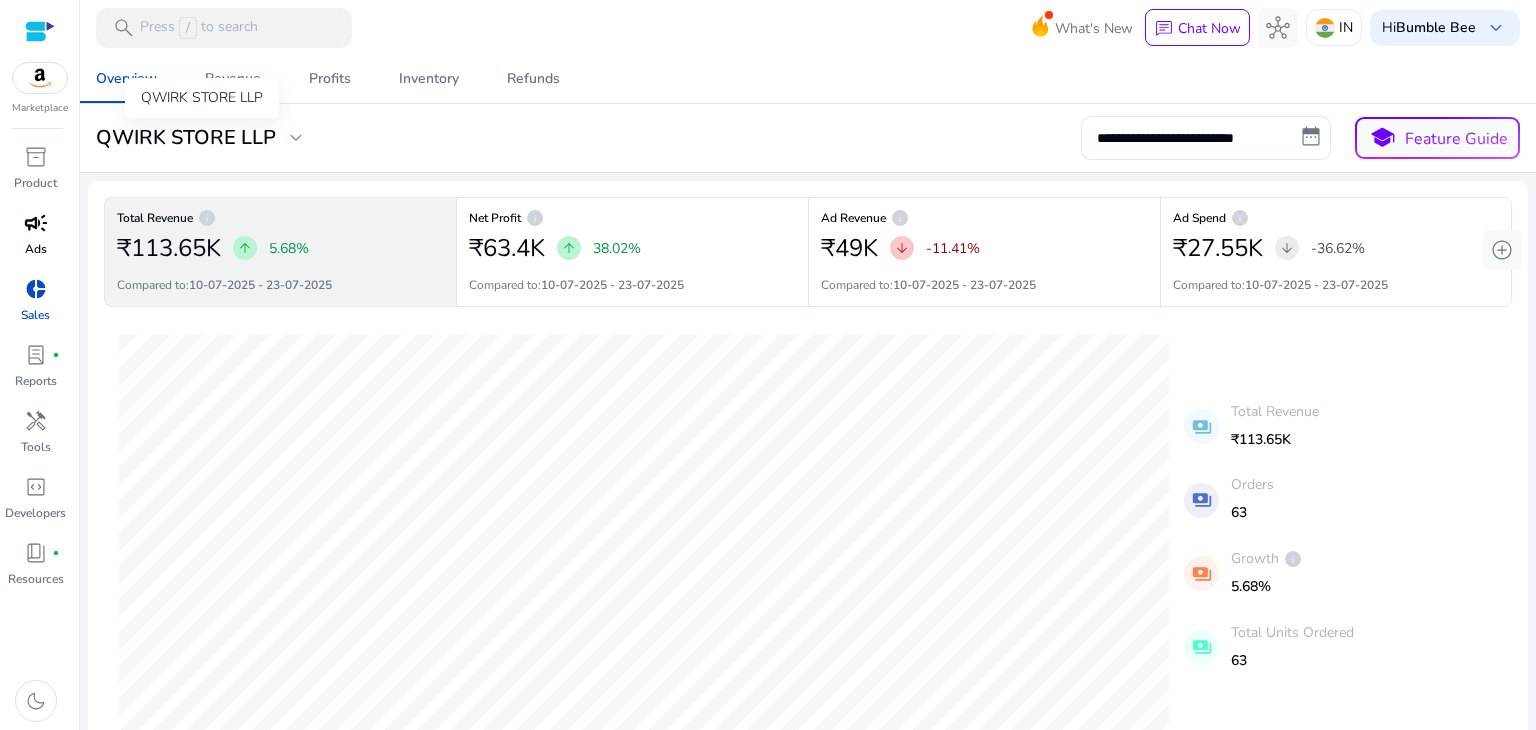 click on "QWIRK STORE LLP" 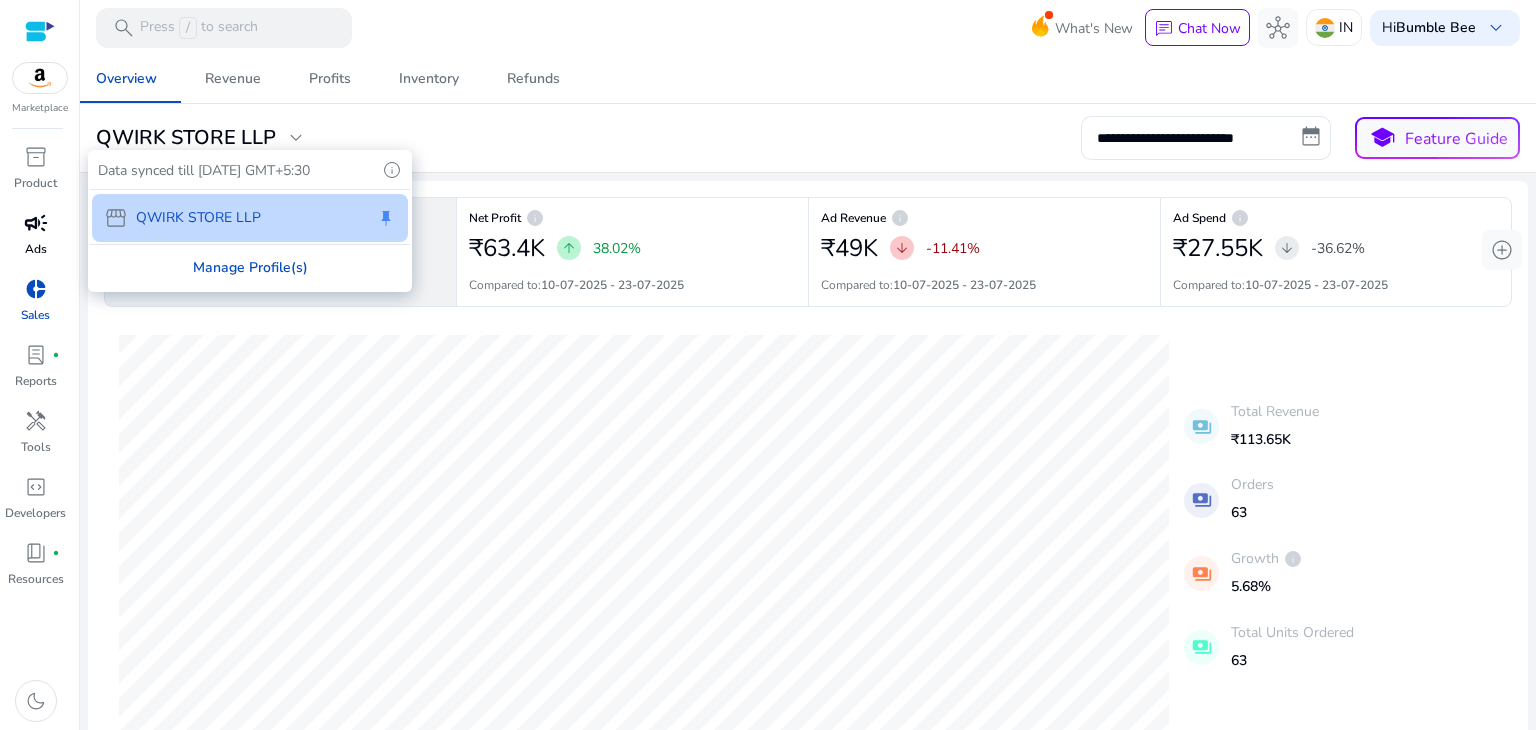 click on "Manage Profile(s)" at bounding box center (250, 267) 